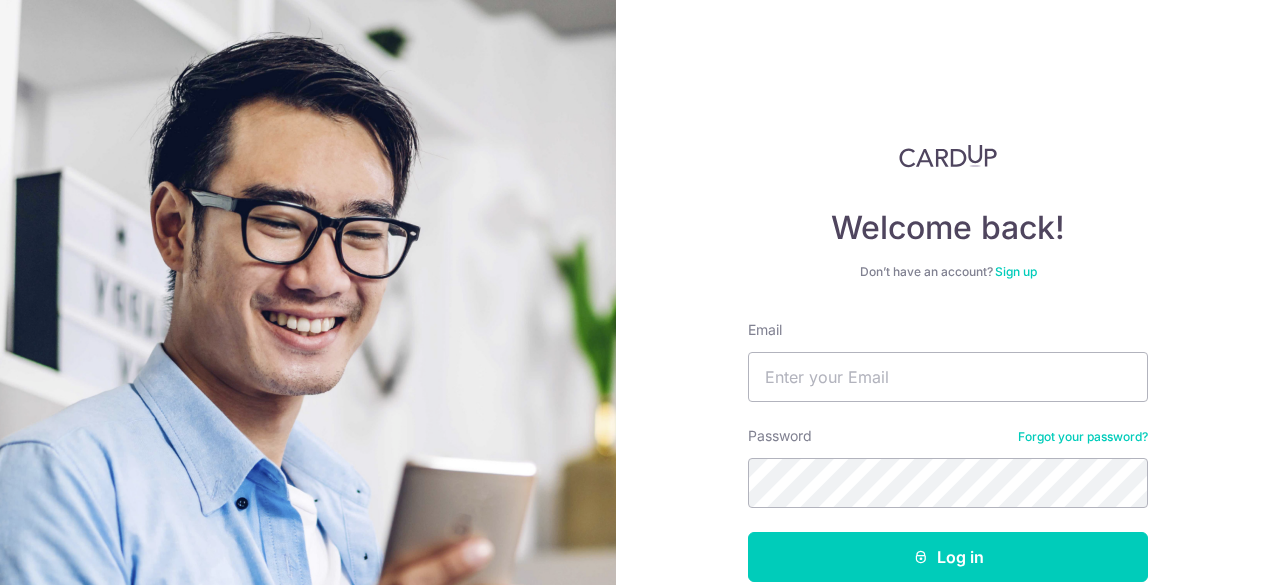 scroll, scrollTop: 0, scrollLeft: 0, axis: both 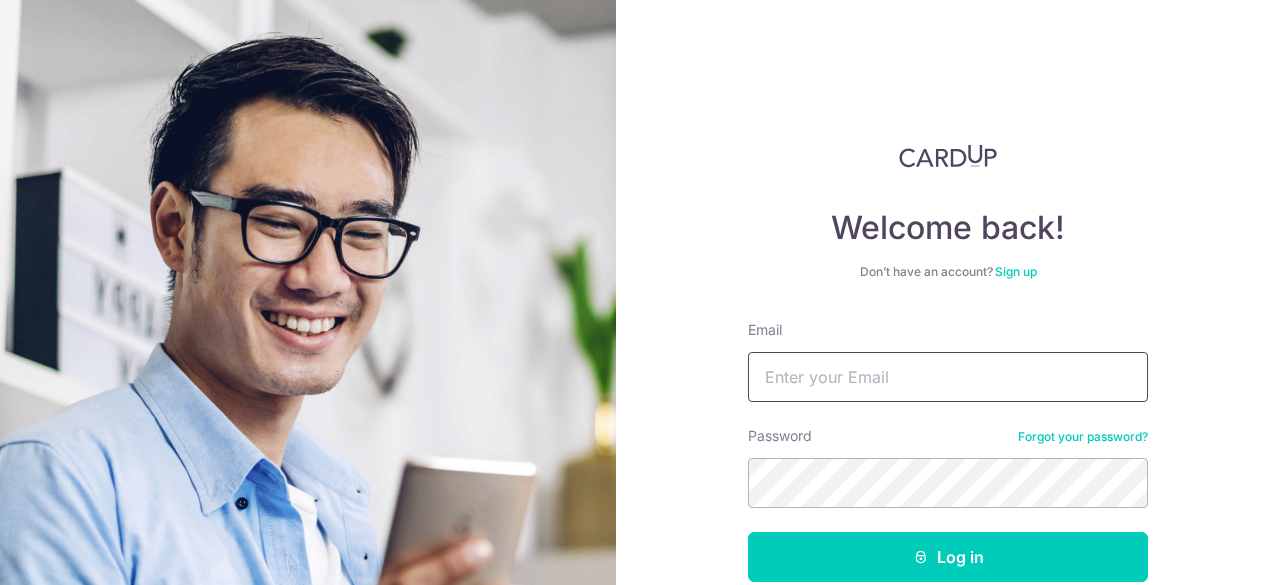 drag, startPoint x: 0, startPoint y: 0, endPoint x: 818, endPoint y: 363, distance: 894.9263 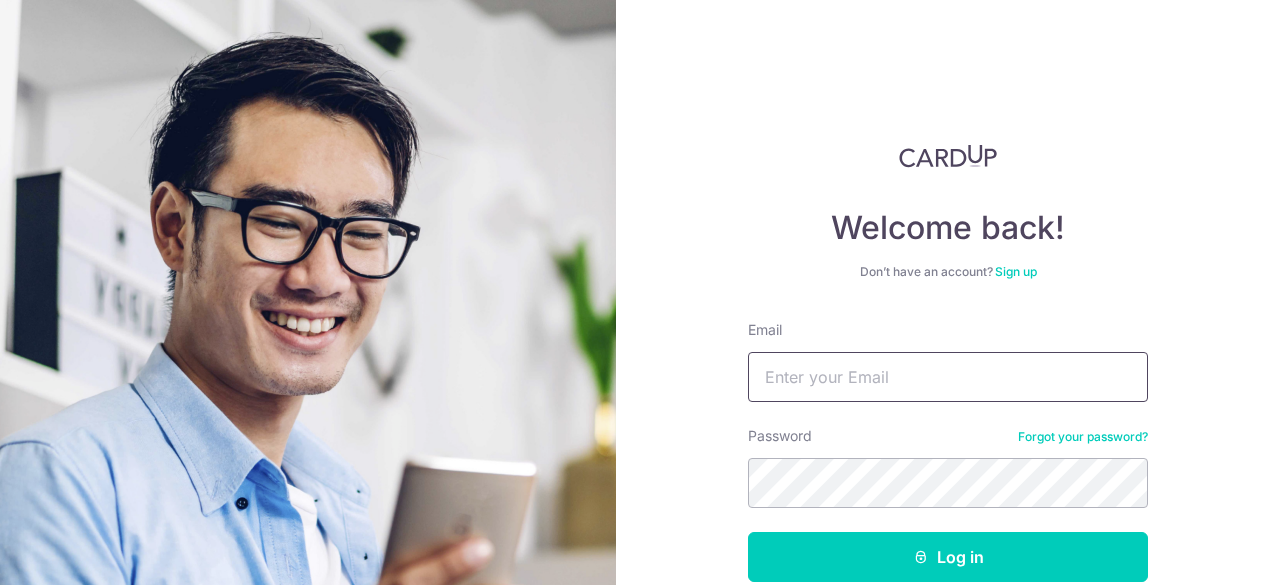 type on "[USERNAME]@example.com" 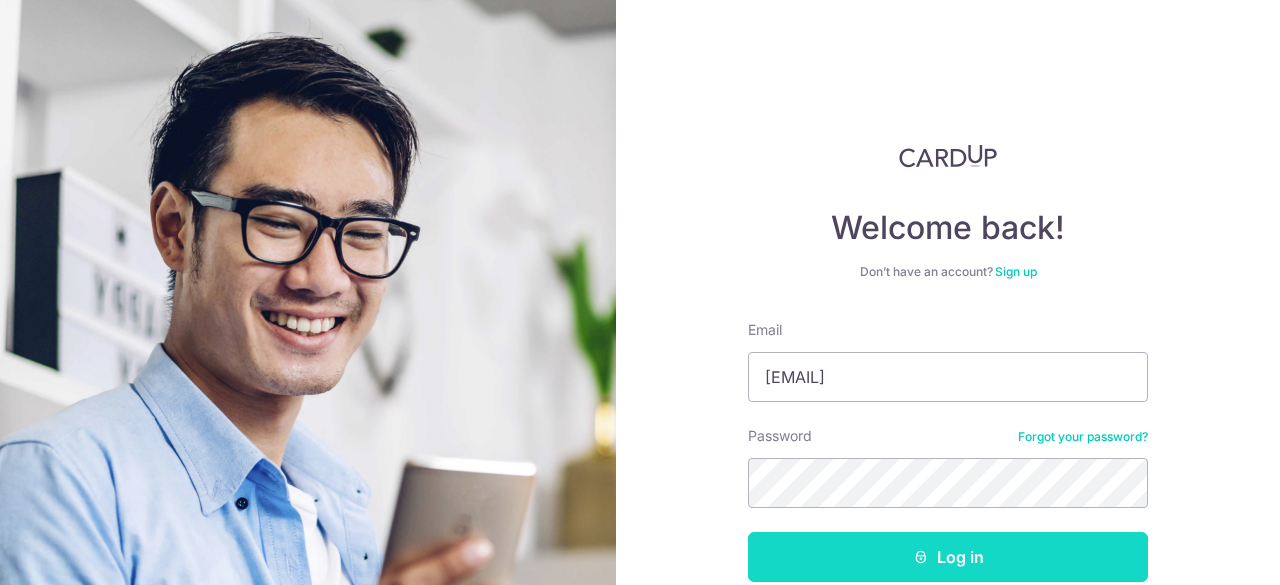 click at bounding box center (921, 557) 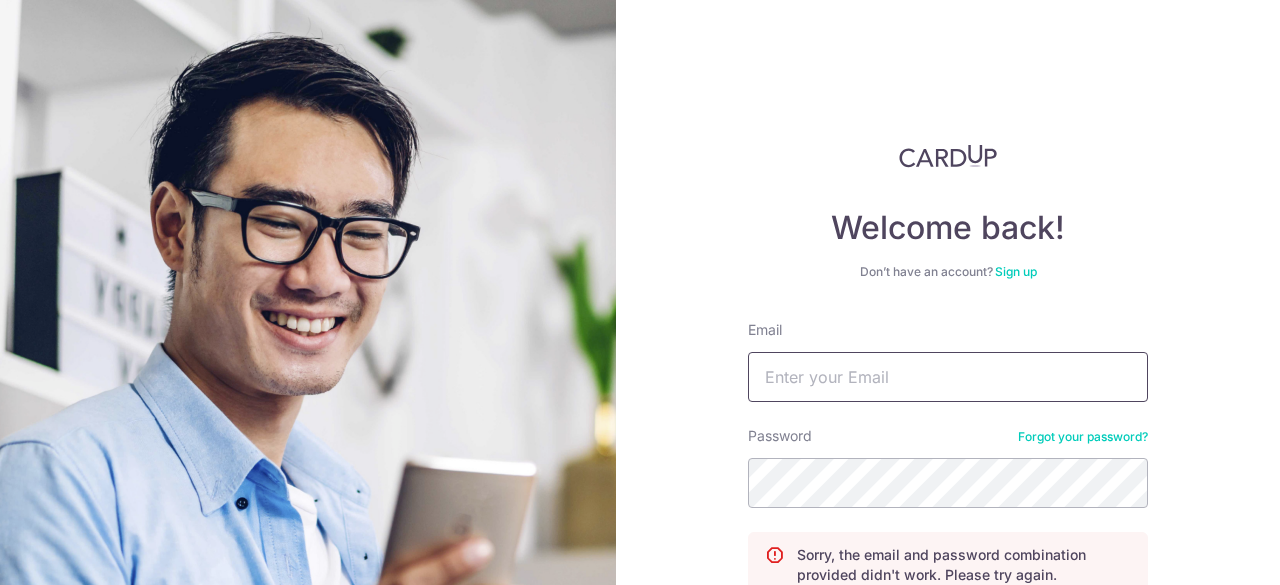 scroll, scrollTop: 0, scrollLeft: 0, axis: both 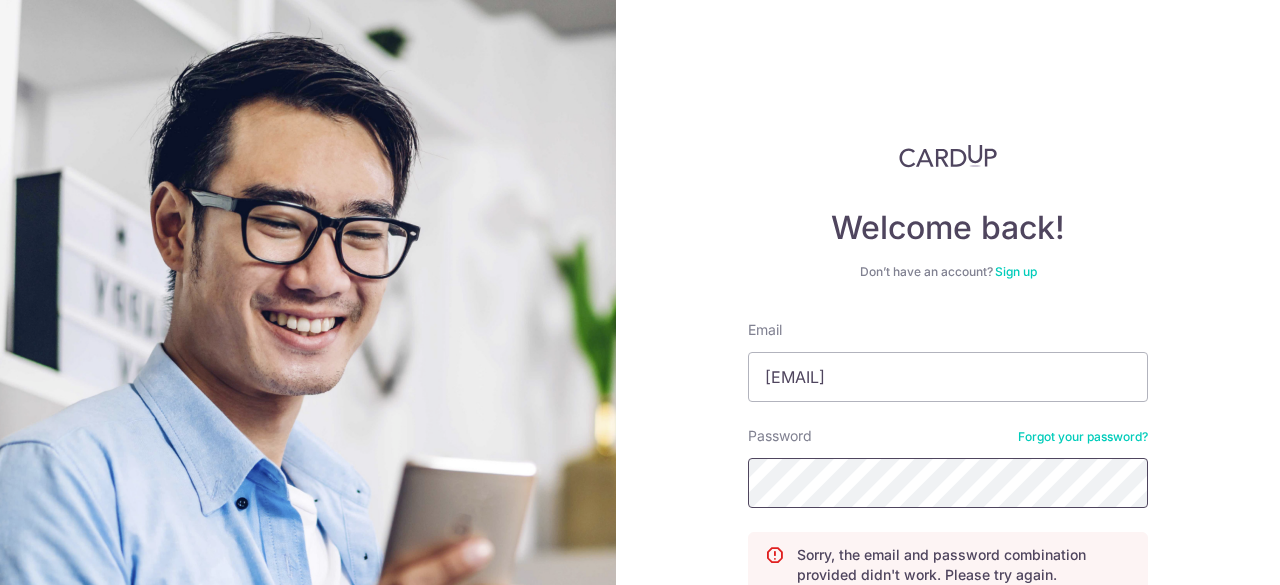 click on "Log in" at bounding box center (948, 639) 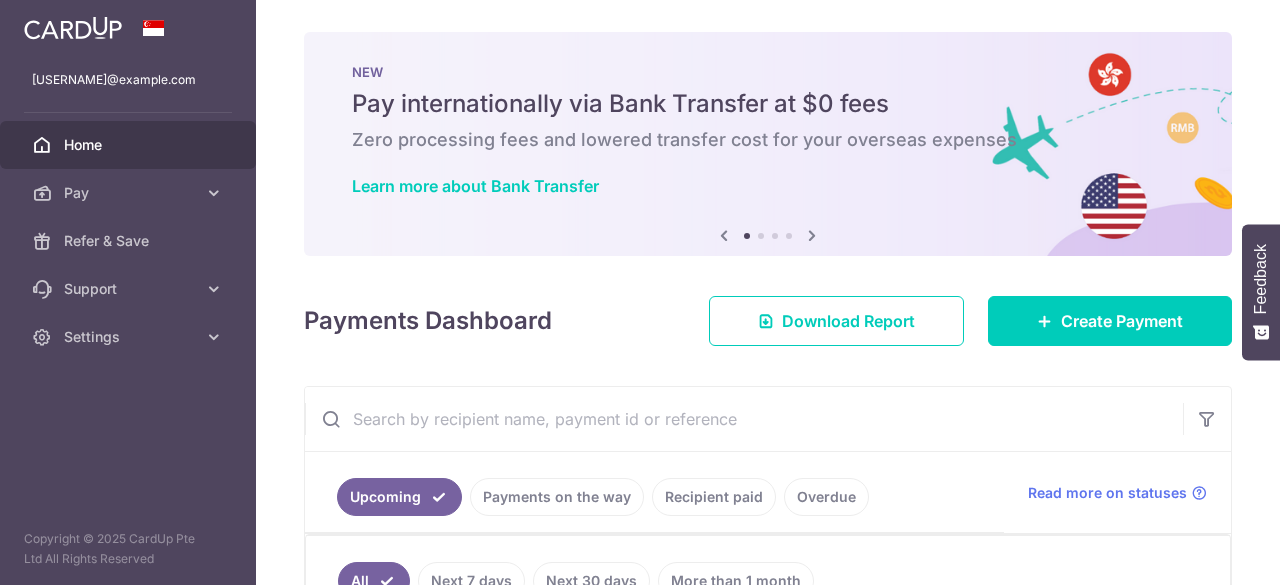 scroll, scrollTop: 0, scrollLeft: 0, axis: both 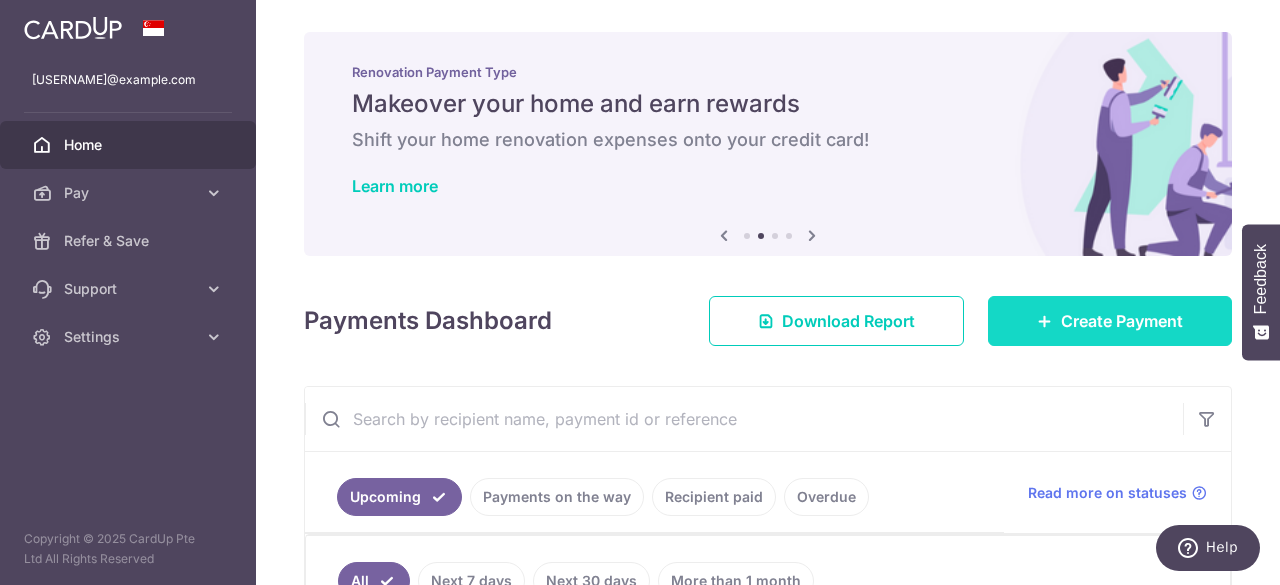 click on "Create Payment" at bounding box center (1122, 321) 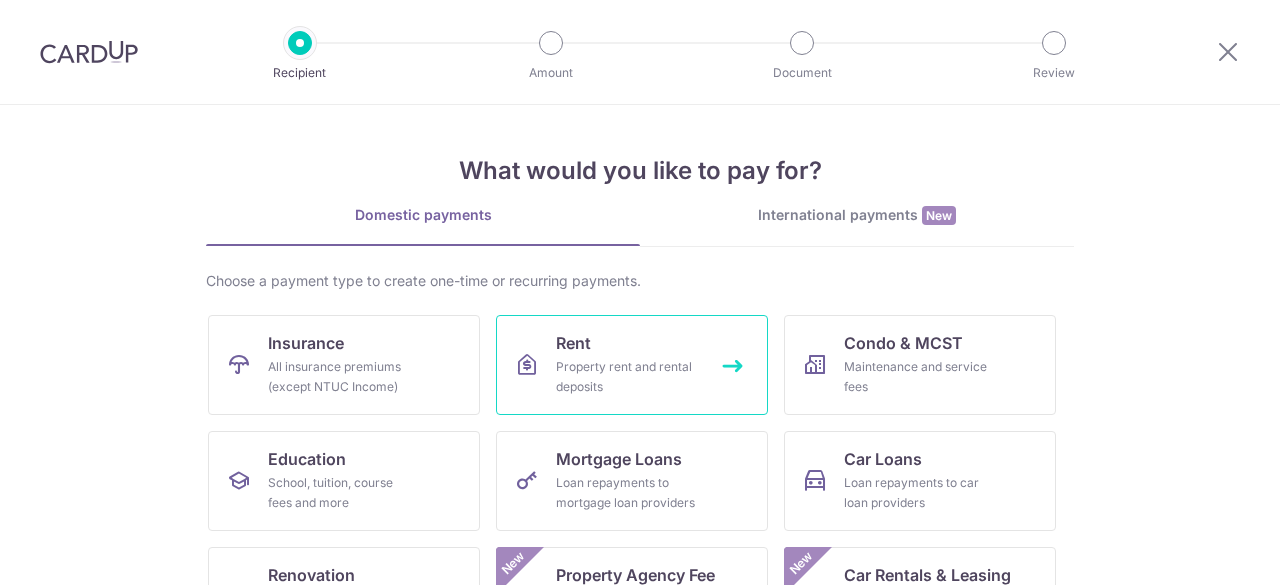 scroll, scrollTop: 0, scrollLeft: 0, axis: both 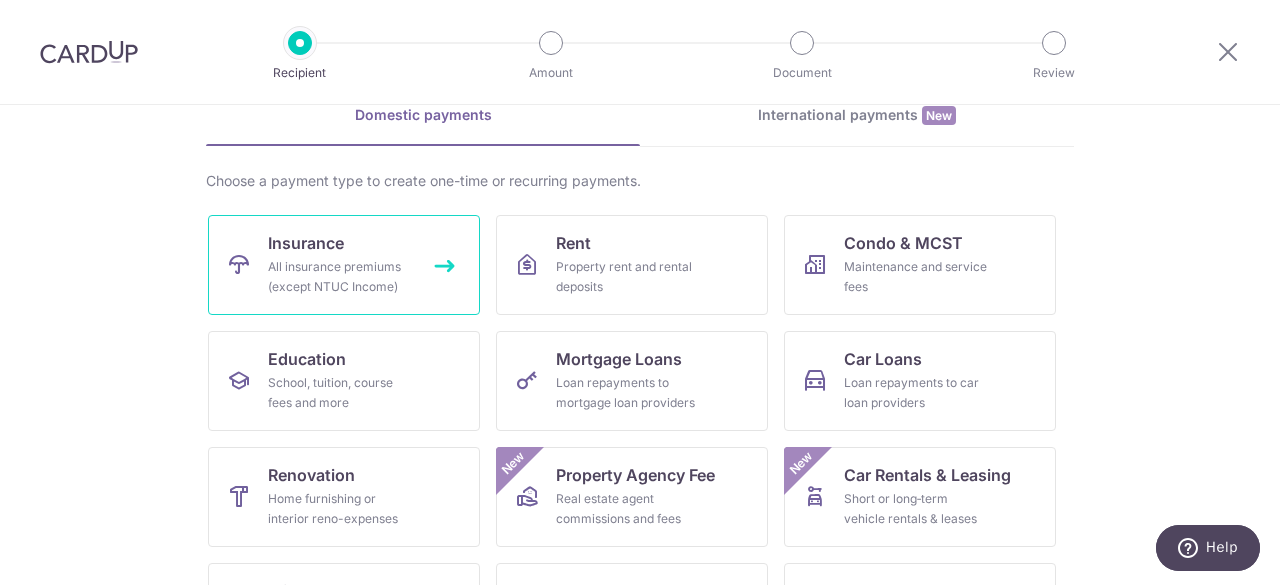 click on "All insurance premiums (except NTUC Income)" at bounding box center [340, 277] 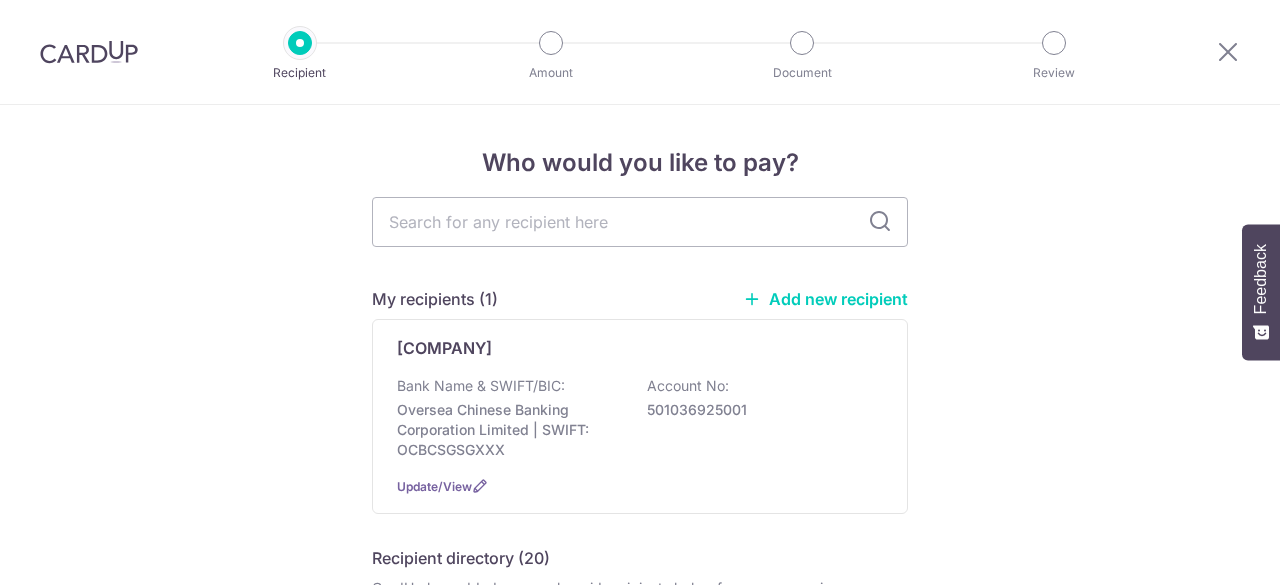 scroll, scrollTop: 0, scrollLeft: 0, axis: both 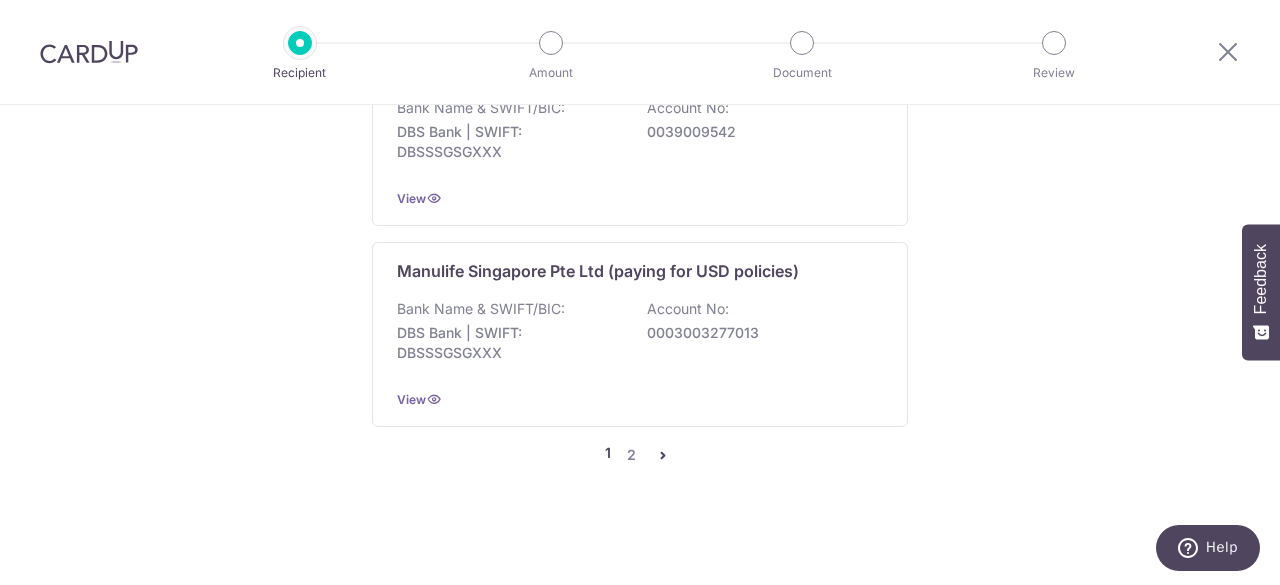 click at bounding box center [663, 455] 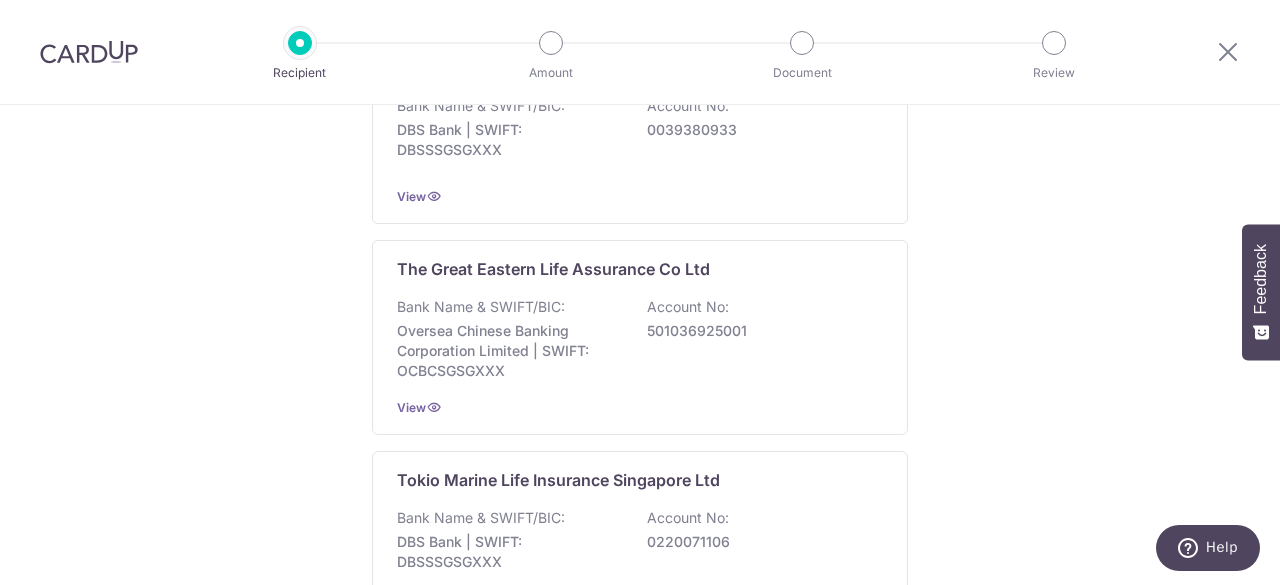 scroll, scrollTop: 2200, scrollLeft: 0, axis: vertical 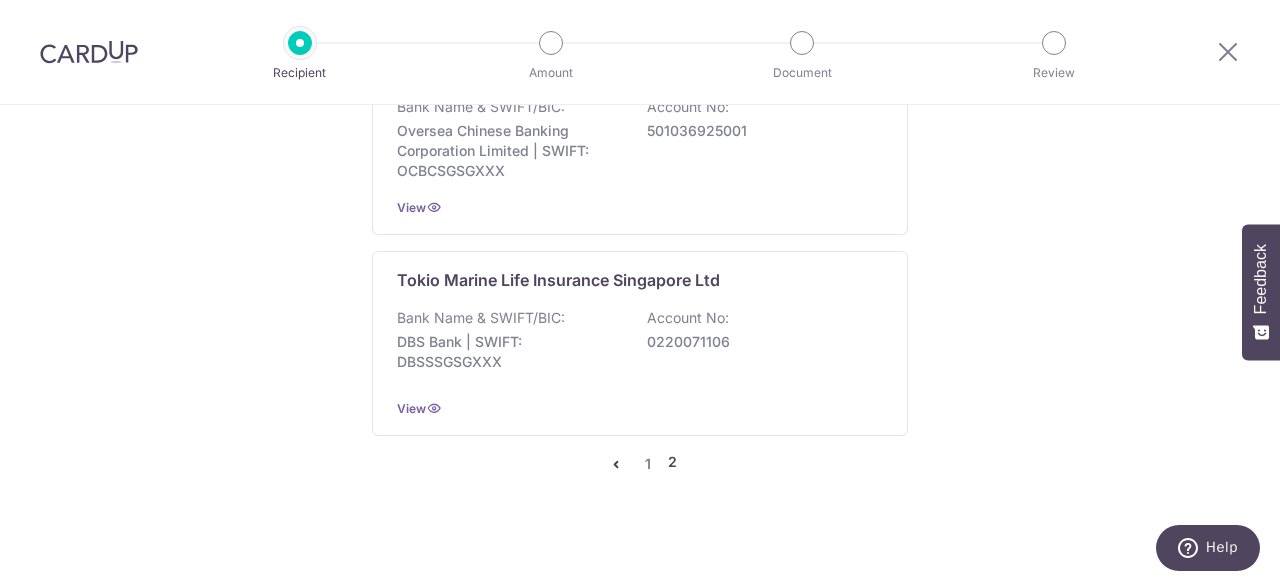 click at bounding box center [616, 464] 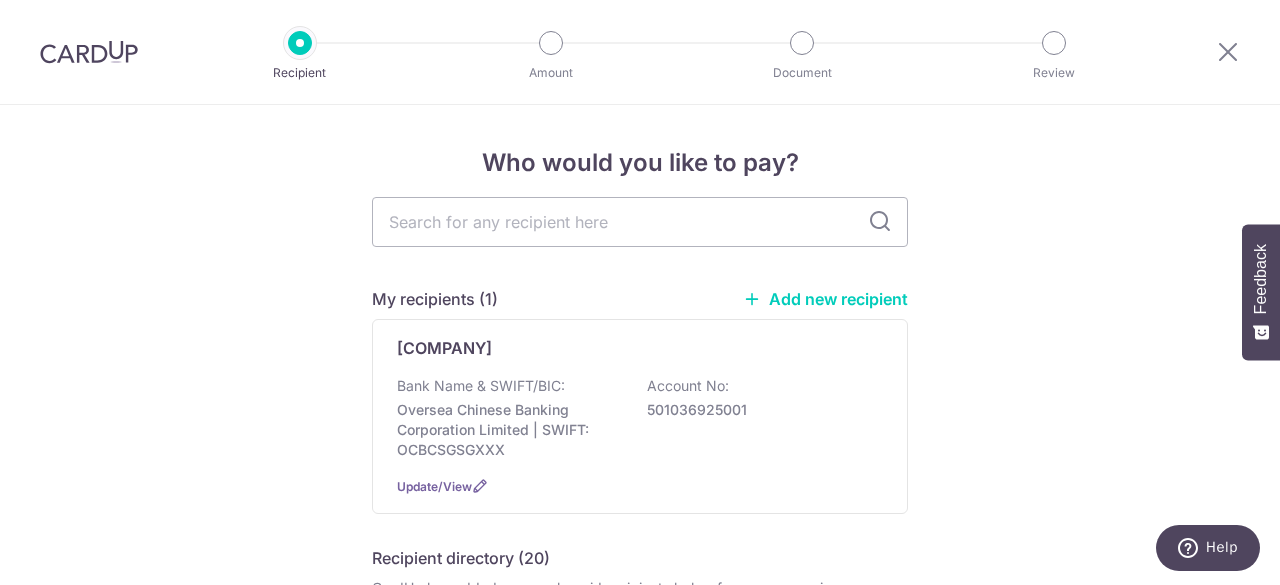 click on "Add new recipient" at bounding box center (825, 299) 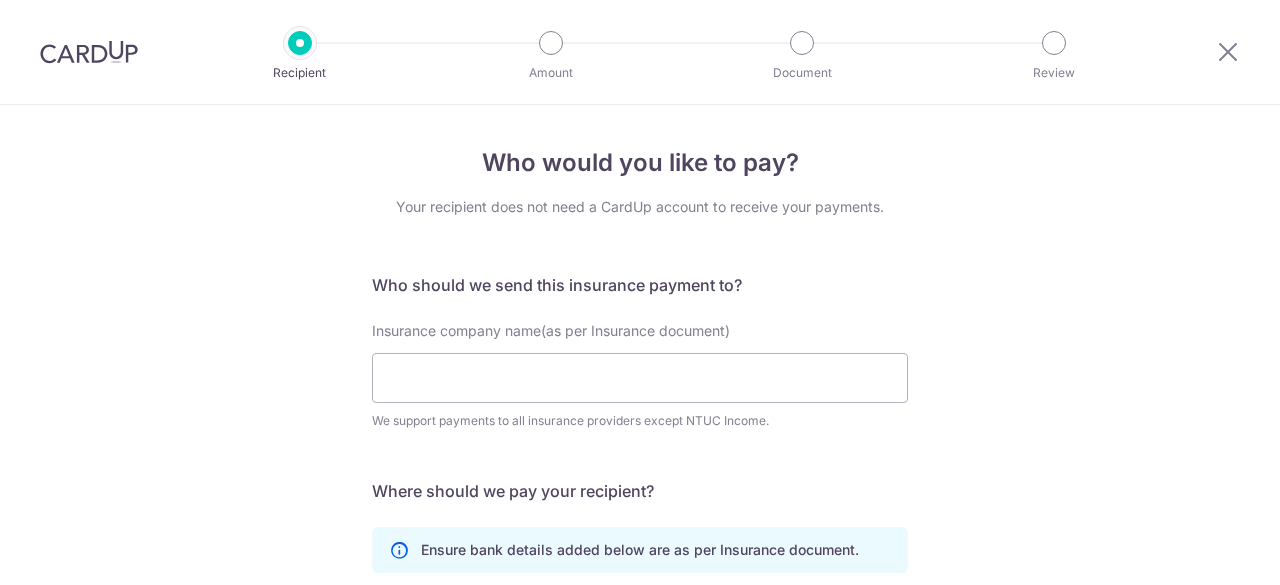 scroll, scrollTop: 0, scrollLeft: 0, axis: both 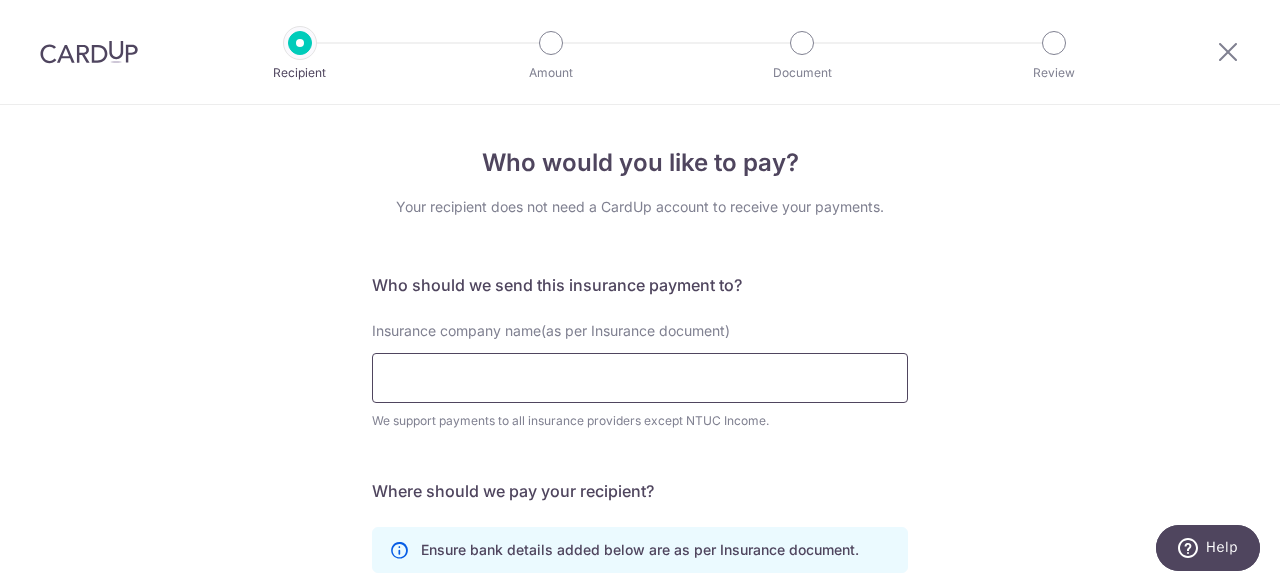 click on "Insurance company name(as per Insurance document)" at bounding box center (640, 378) 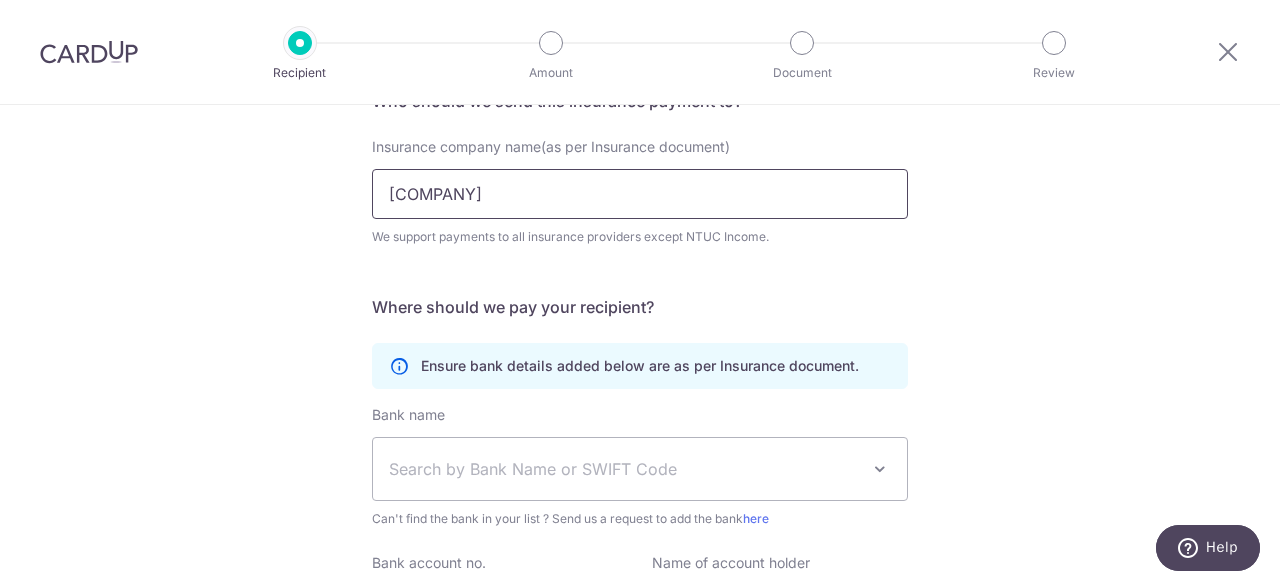 scroll, scrollTop: 200, scrollLeft: 0, axis: vertical 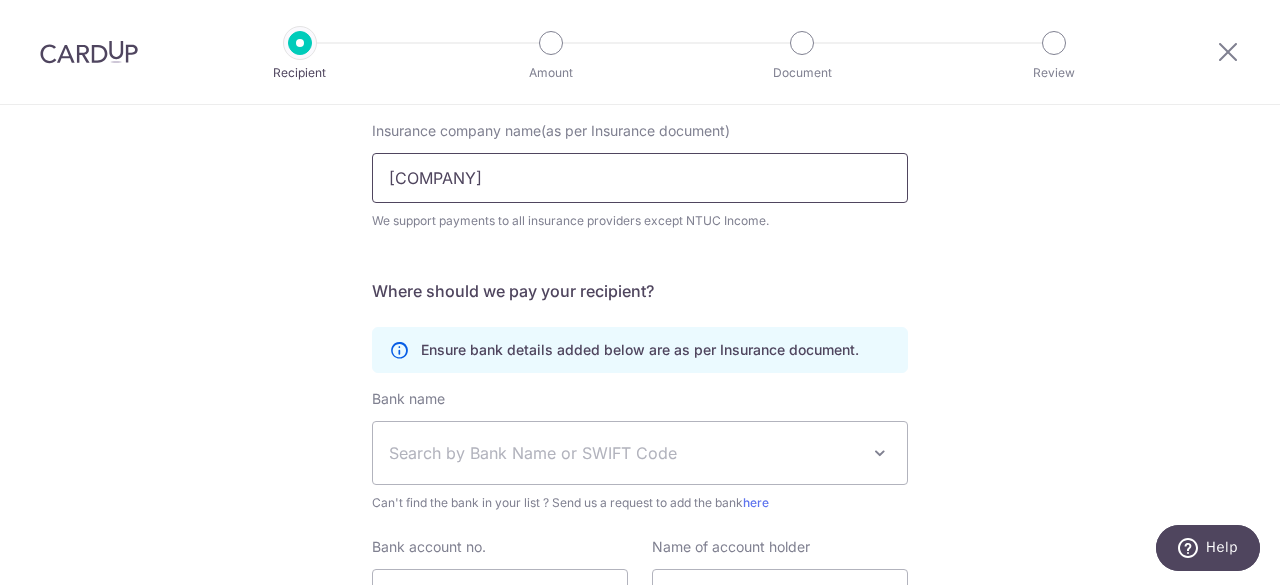 click on "Submit Request" at bounding box center [0, 0] 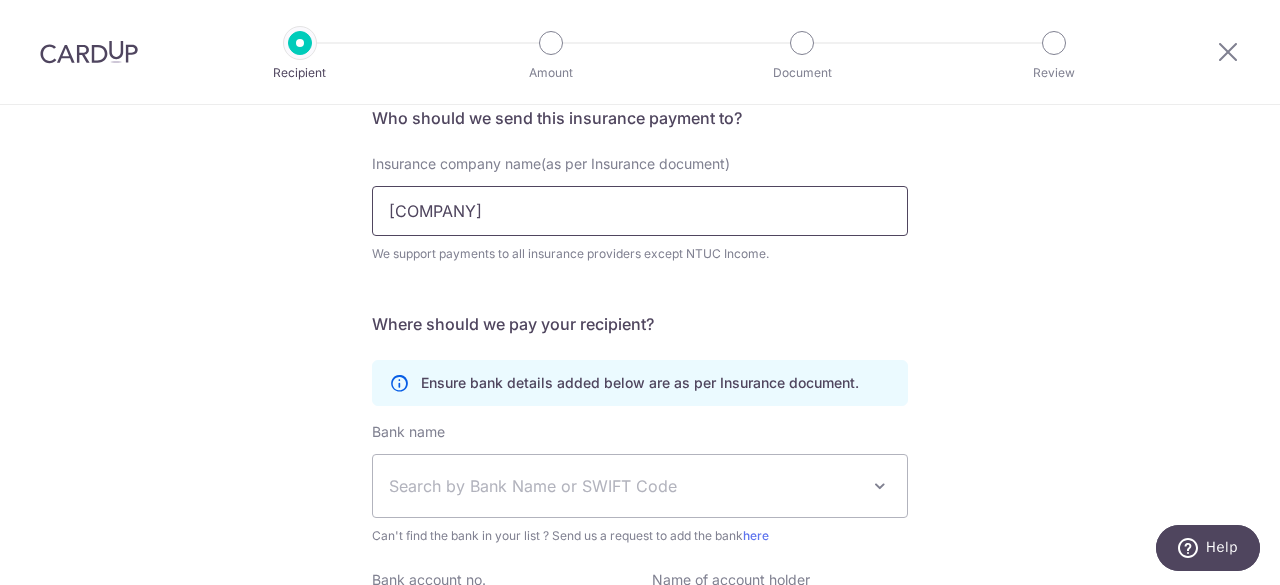 scroll, scrollTop: 0, scrollLeft: 0, axis: both 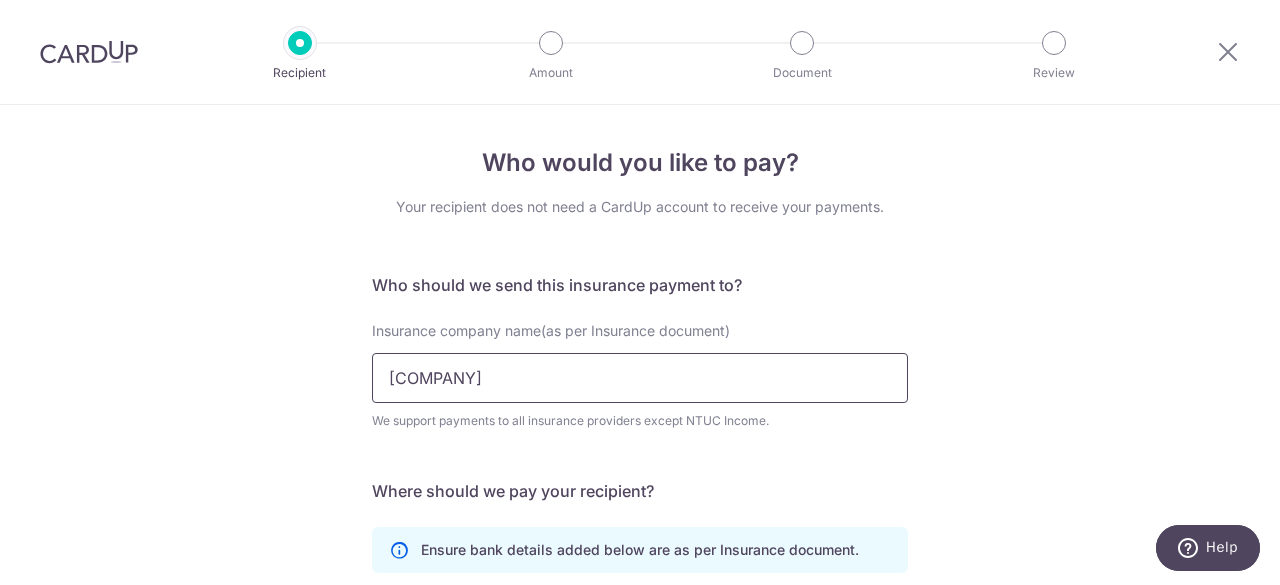 drag, startPoint x: 520, startPoint y: 381, endPoint x: 329, endPoint y: 441, distance: 200.2024 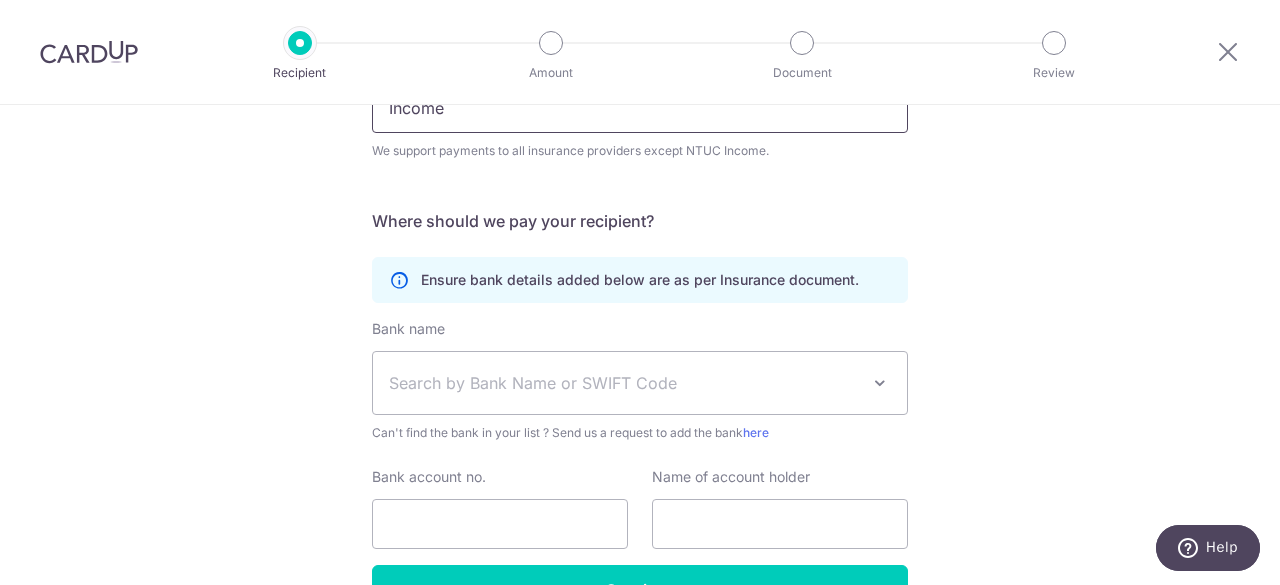 scroll, scrollTop: 0, scrollLeft: 0, axis: both 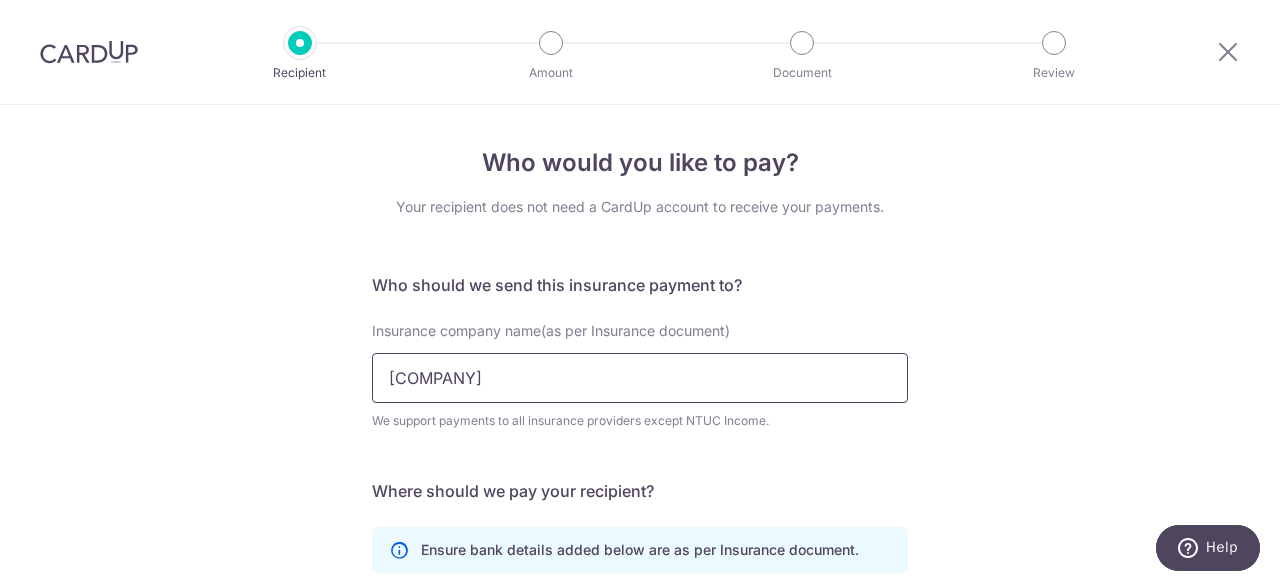 type on "[COMPANY]" 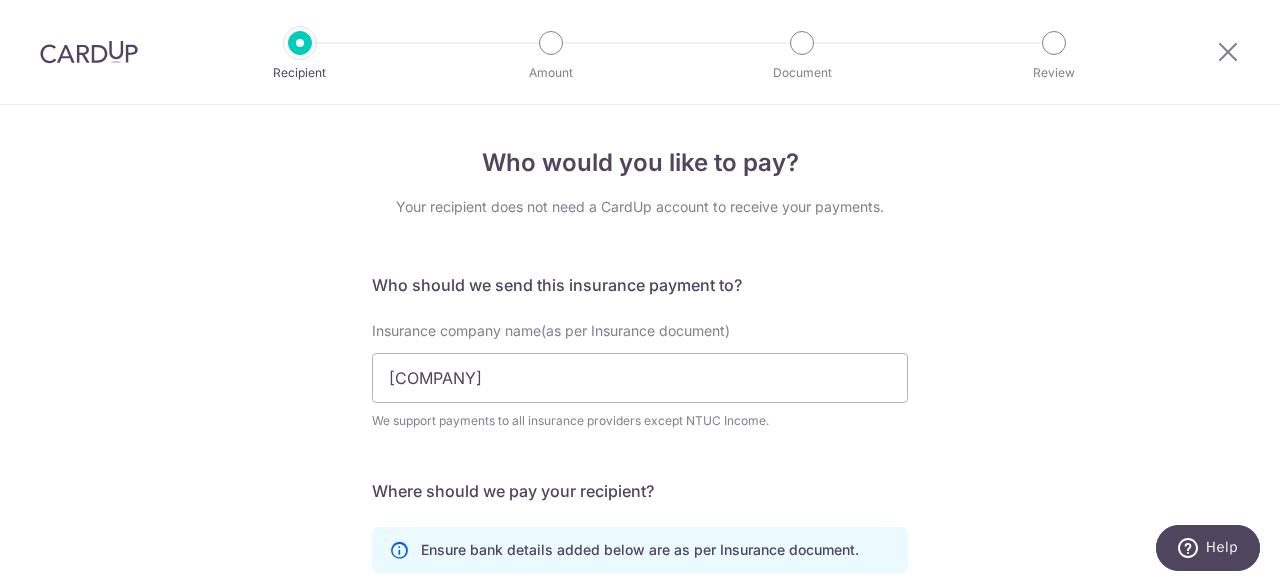 click on "Insurance company name(as per Insurance document)
[COMPANY]
We support payments to all insurance providers except NTUC Income." at bounding box center (640, 388) 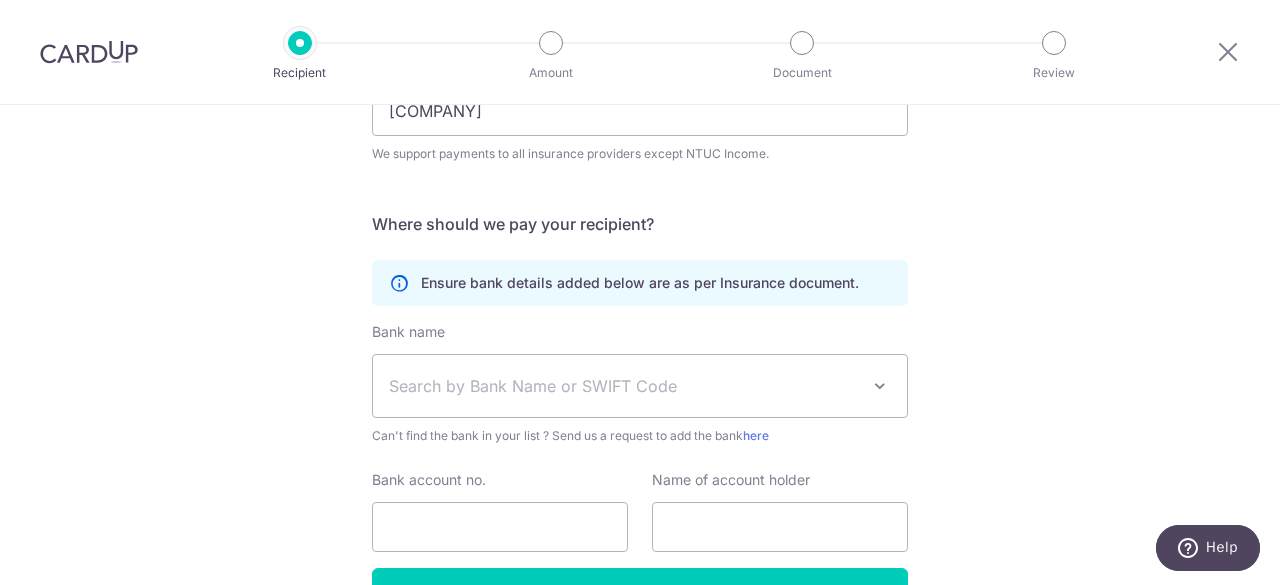 scroll, scrollTop: 300, scrollLeft: 0, axis: vertical 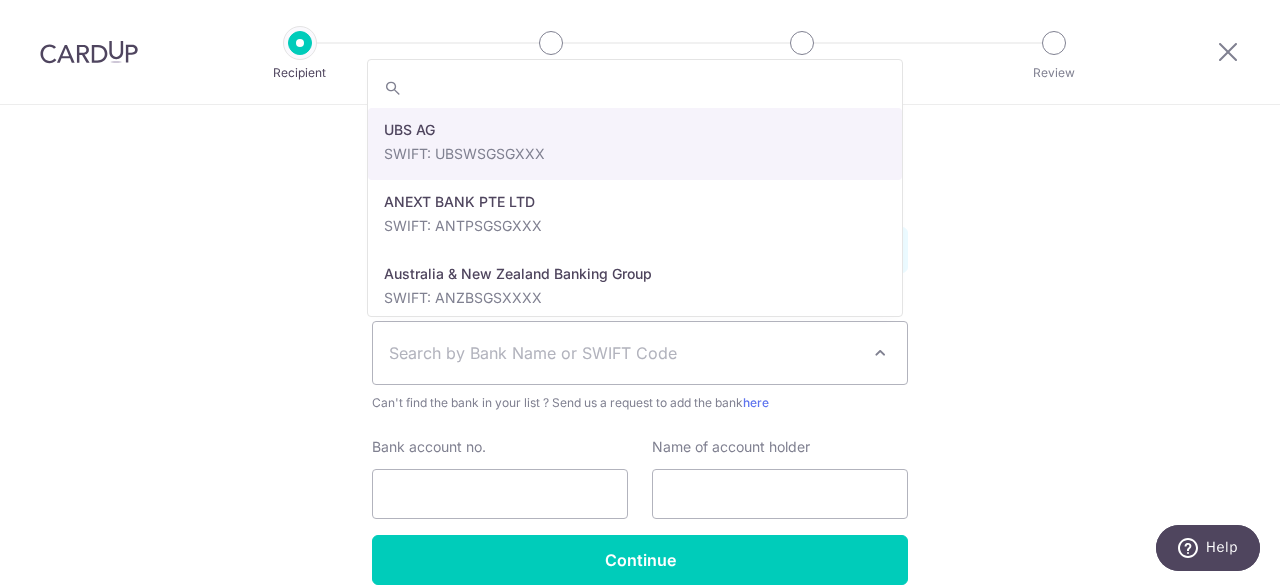 click at bounding box center [880, 353] 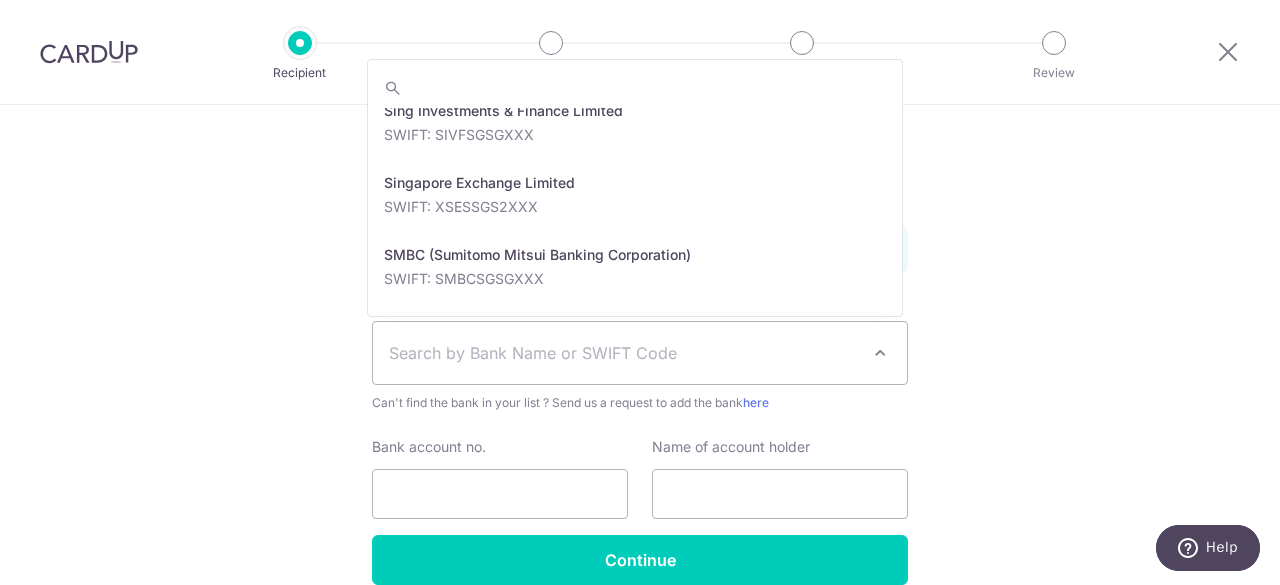 scroll, scrollTop: 3832, scrollLeft: 0, axis: vertical 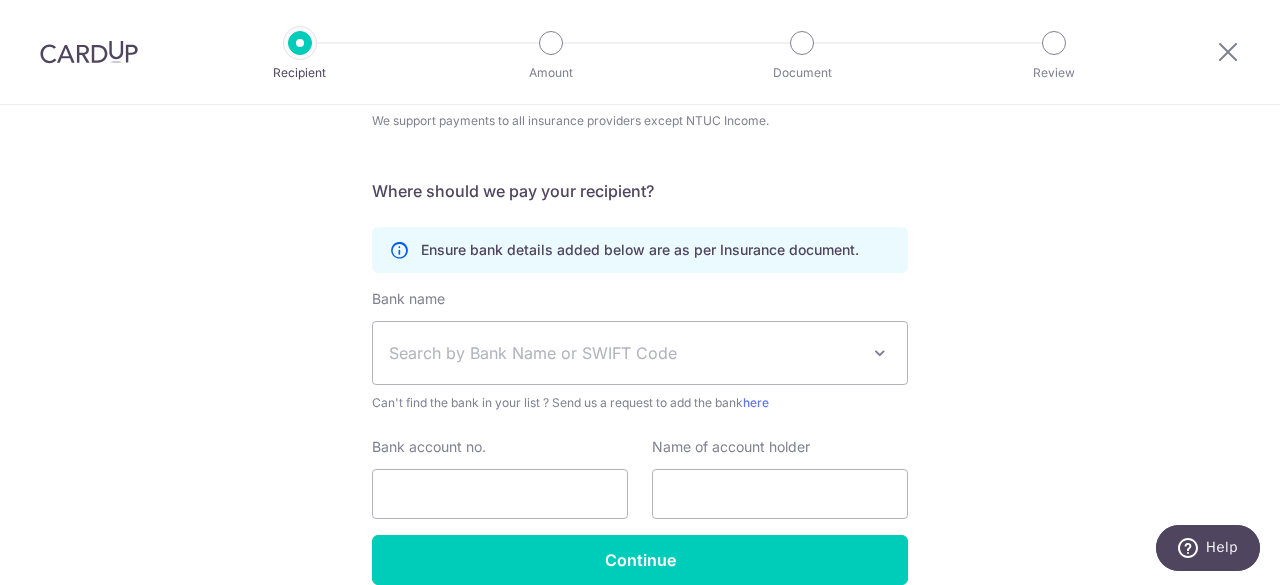 click on "Who would you like to pay?
Your recipient does not need a CardUp account to receive your payments.
Who should we send this insurance payment to?
Insurance company name(as per Insurance document)
[COMPANY]
We support payments to all insurance providers except NTUC Income.
Translation missing: en.no key
URL
Telephone
Where should we pay your recipient?
Ensure bank details added below are as per Insurance document." at bounding box center (640, 242) 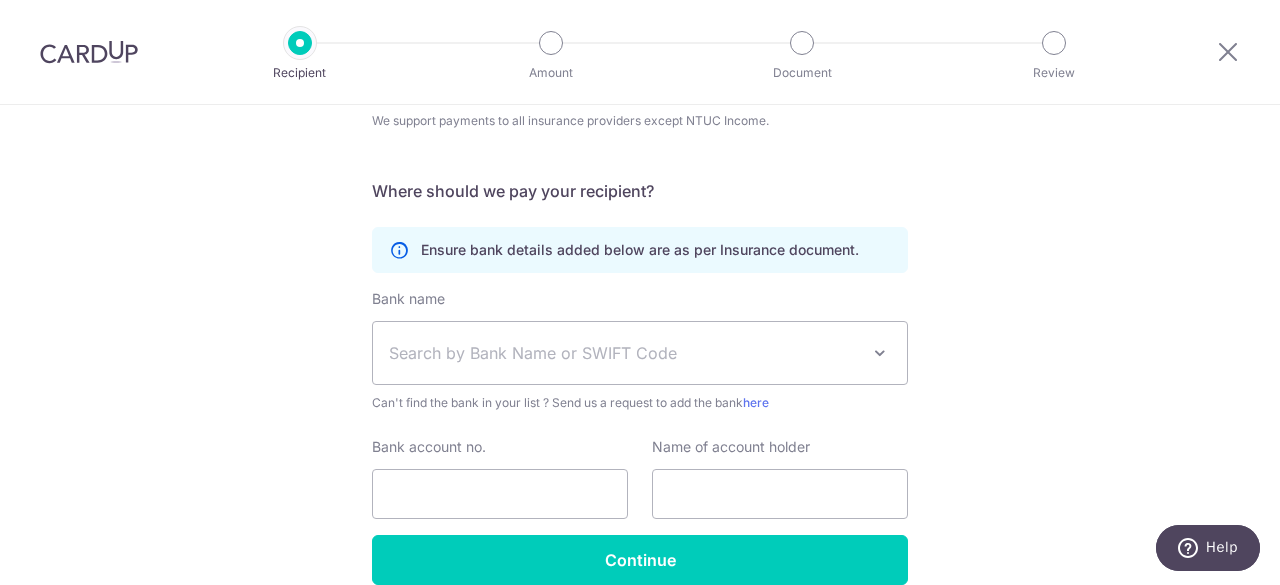 click on "Search by Bank Name or SWIFT Code" at bounding box center [624, 353] 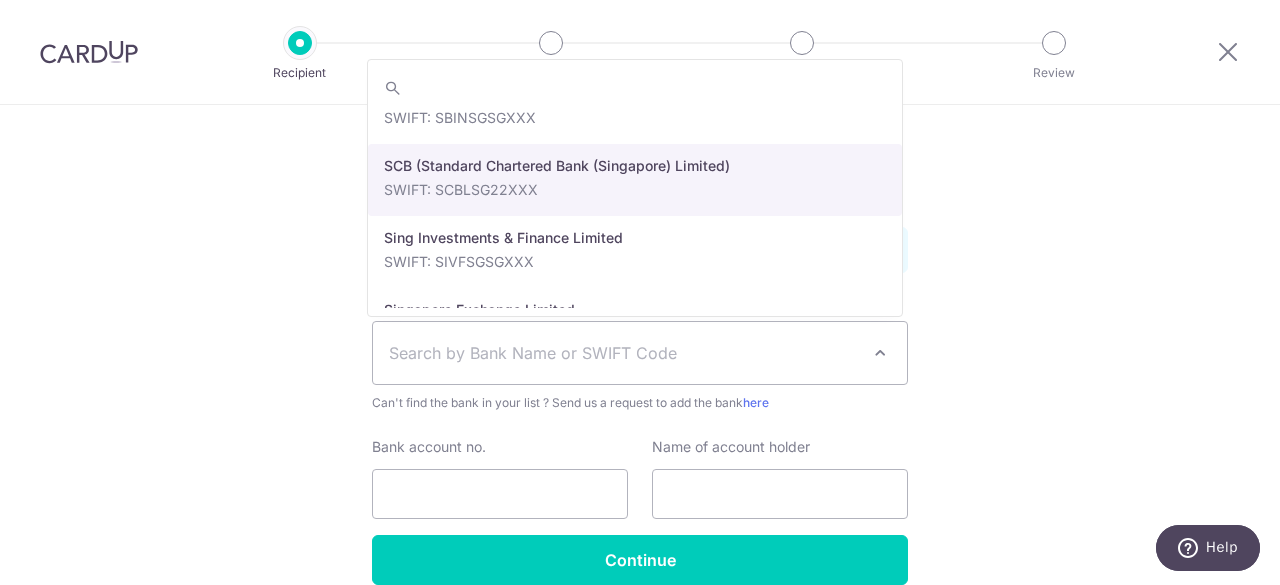 scroll, scrollTop: 3032, scrollLeft: 0, axis: vertical 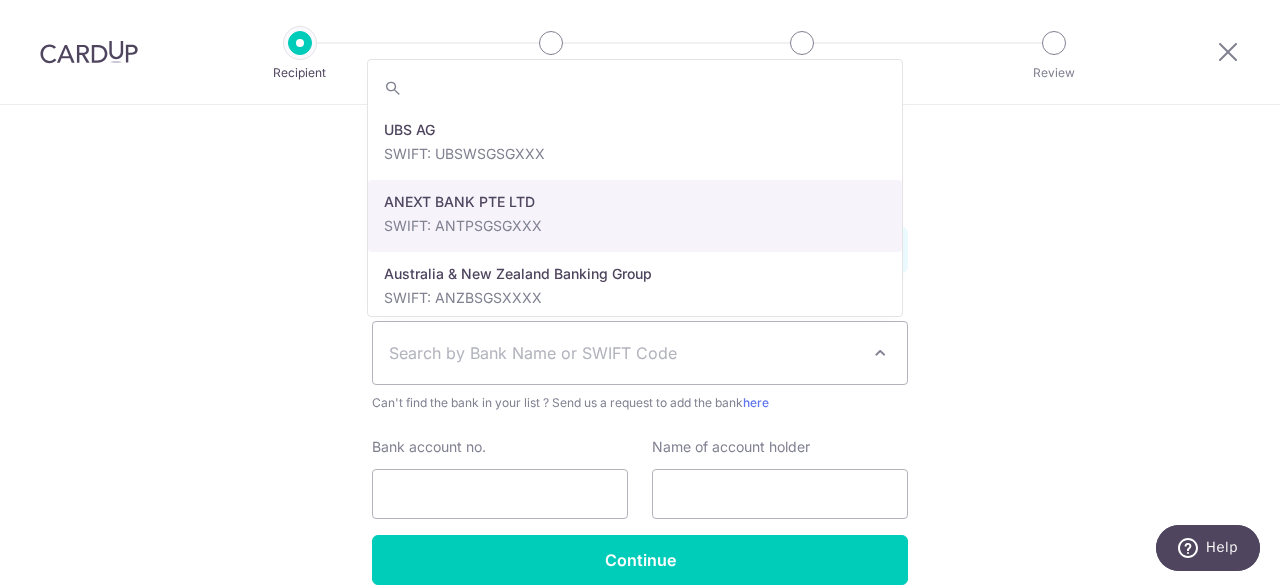 click on "Who would you like to pay?
Your recipient does not need a CardUp account to receive your payments.
Who should we send this insurance payment to?
Insurance company name(as per Insurance document)
[COMPANY]
We support payments to all insurance providers except NTUC Income.
Translation missing: en.no key
URL
Telephone
Where should we pay your recipient?
Ensure bank details added below are as per Insurance document." at bounding box center [640, 242] 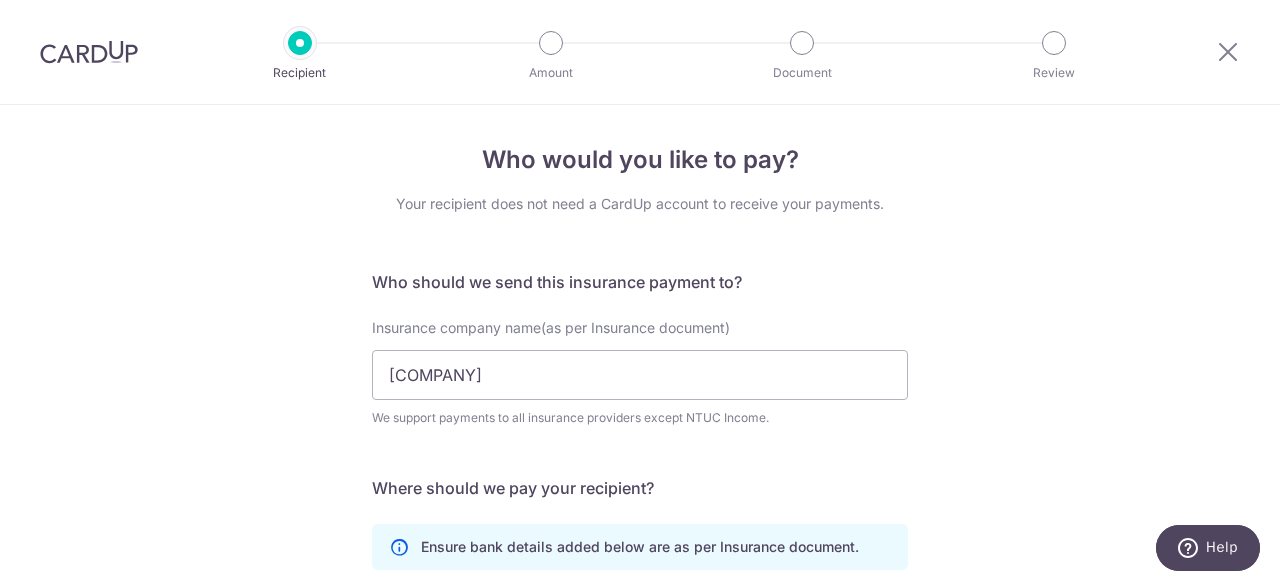 scroll, scrollTop: 0, scrollLeft: 0, axis: both 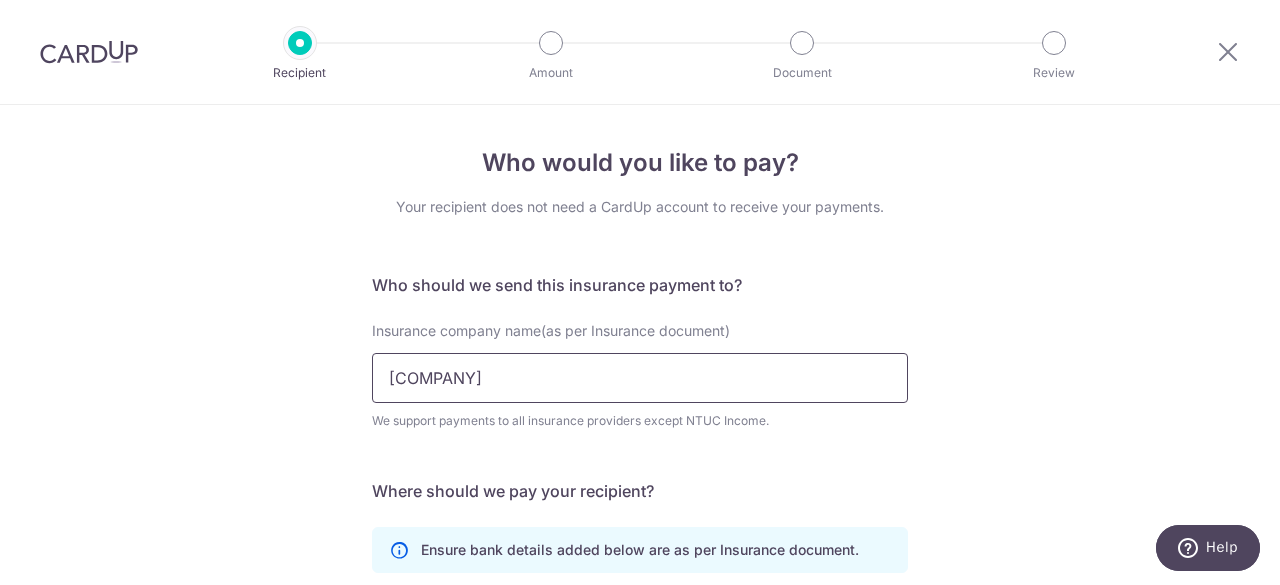 click on "[COMPANY]" at bounding box center [640, 378] 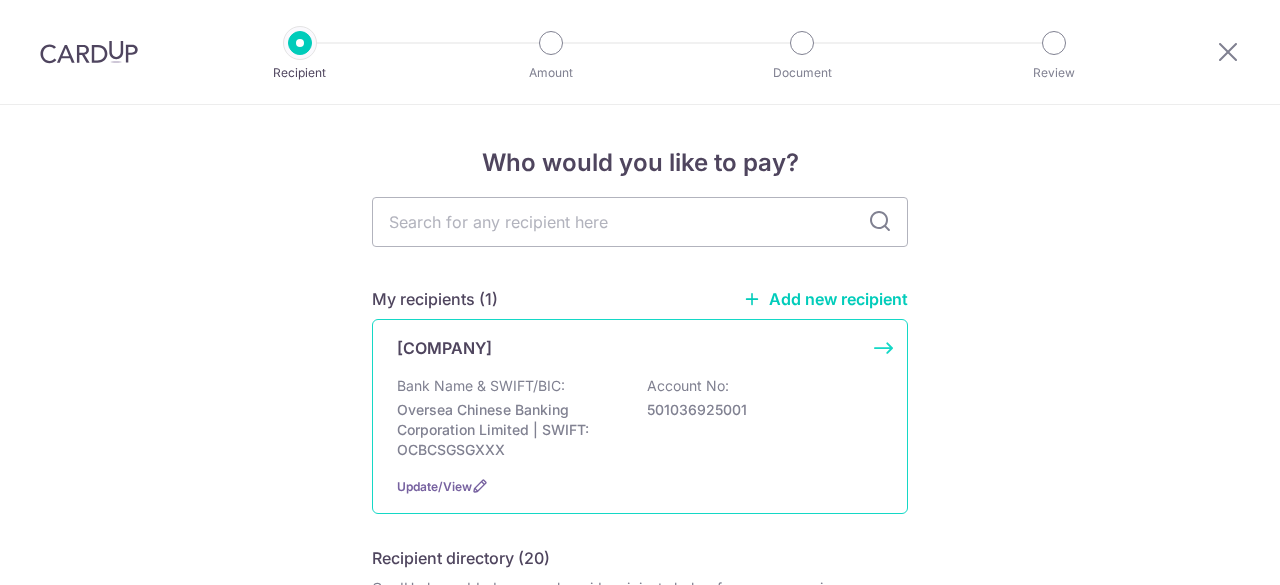 scroll, scrollTop: 0, scrollLeft: 0, axis: both 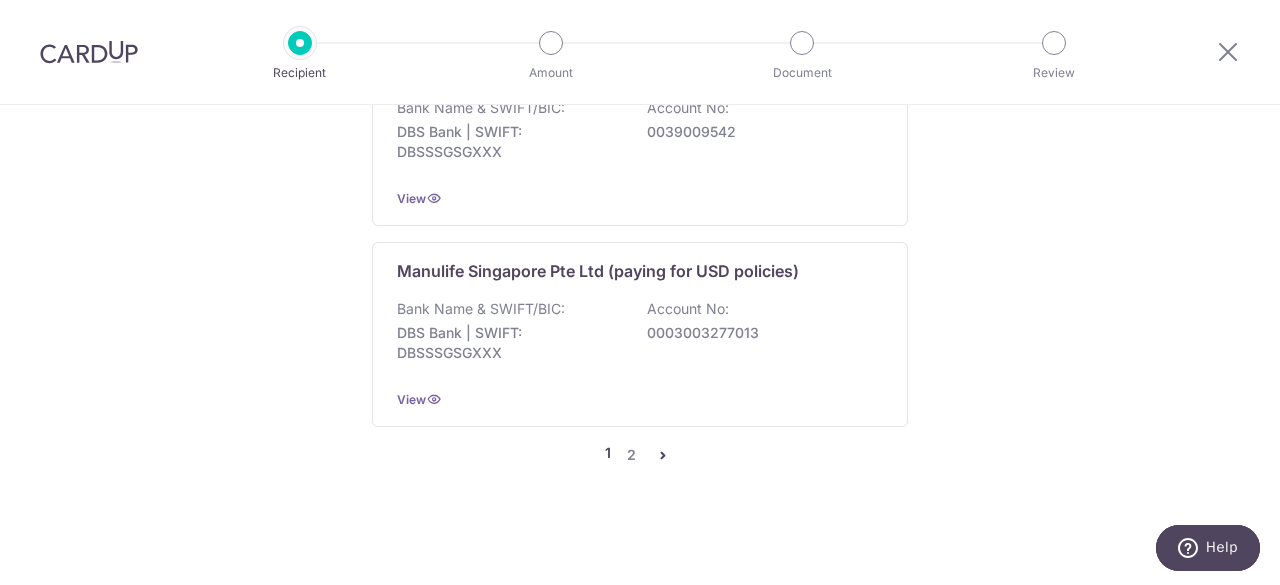 click at bounding box center [663, 455] 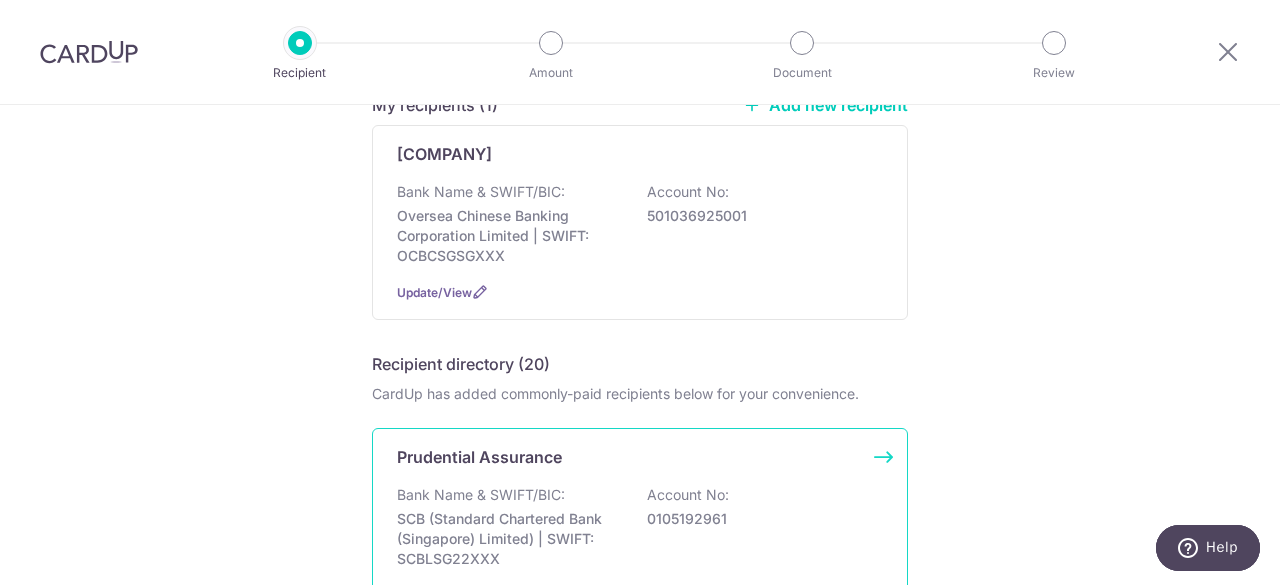 scroll, scrollTop: 0, scrollLeft: 0, axis: both 